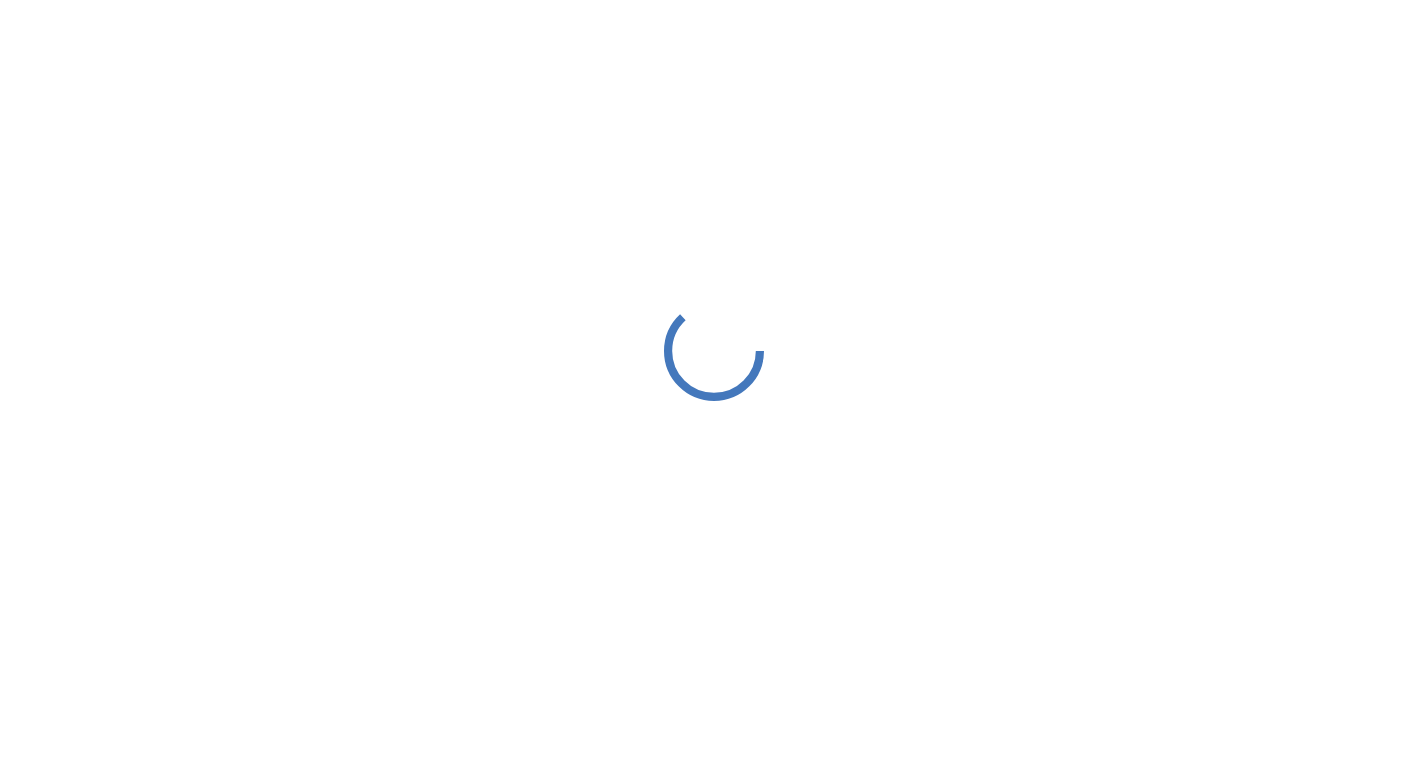 scroll, scrollTop: 0, scrollLeft: 0, axis: both 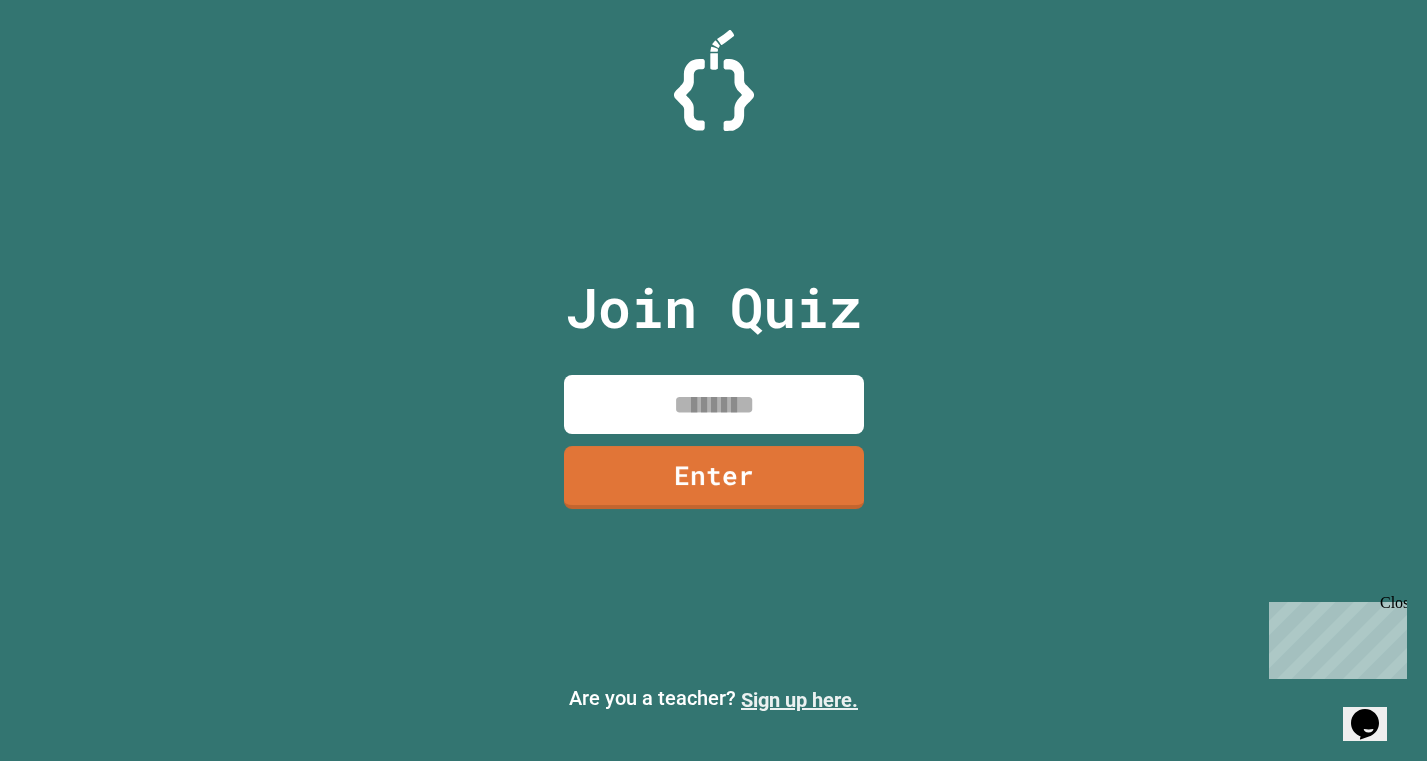 click on "Sign up here." at bounding box center [799, 700] 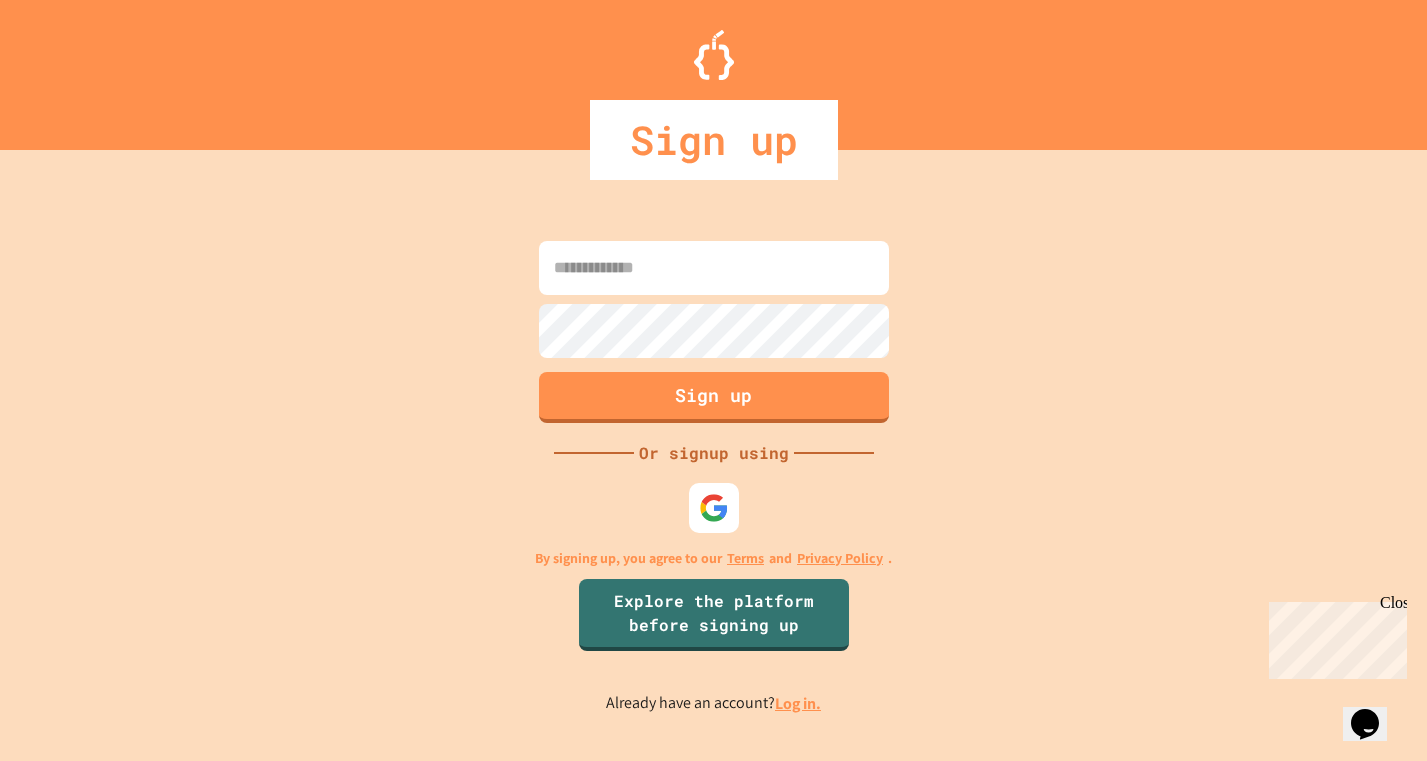 click at bounding box center [714, 268] 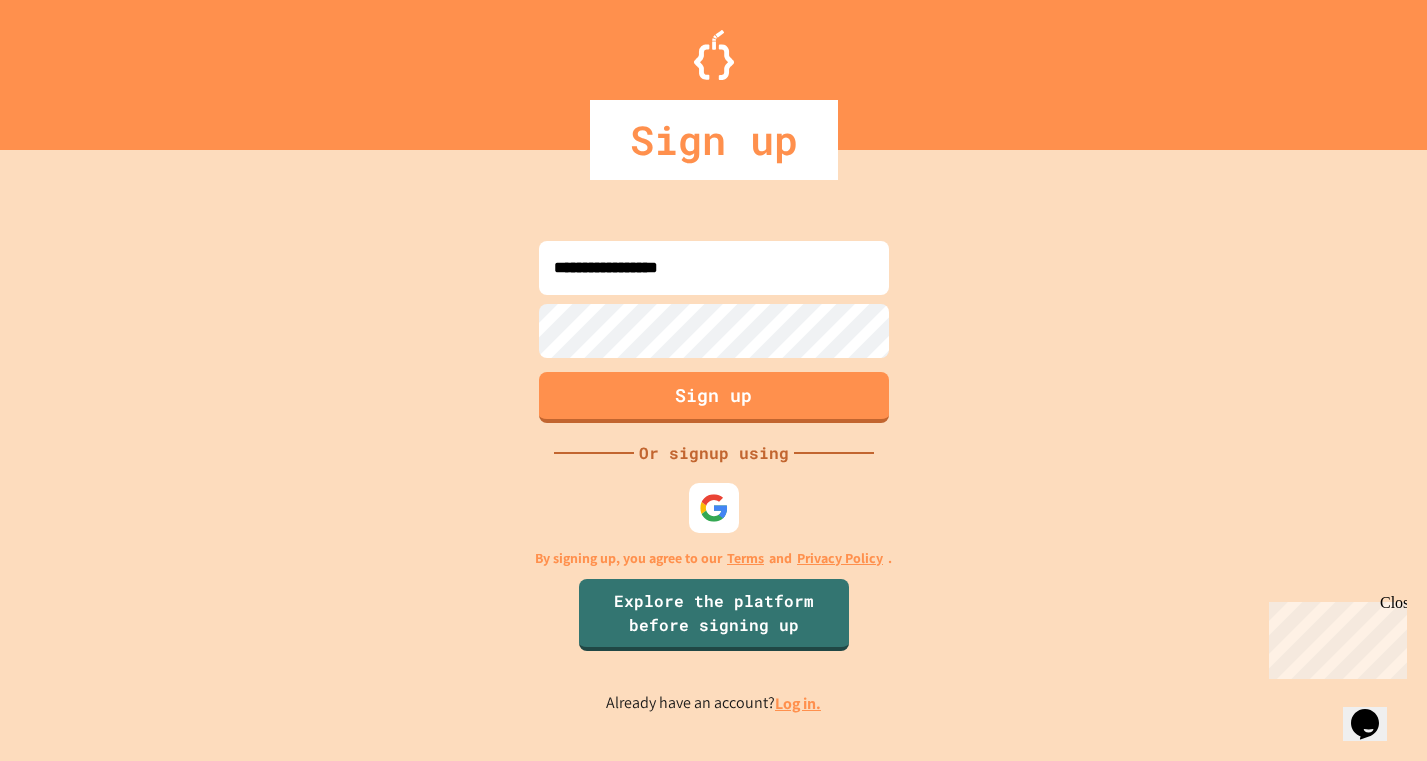 type on "**********" 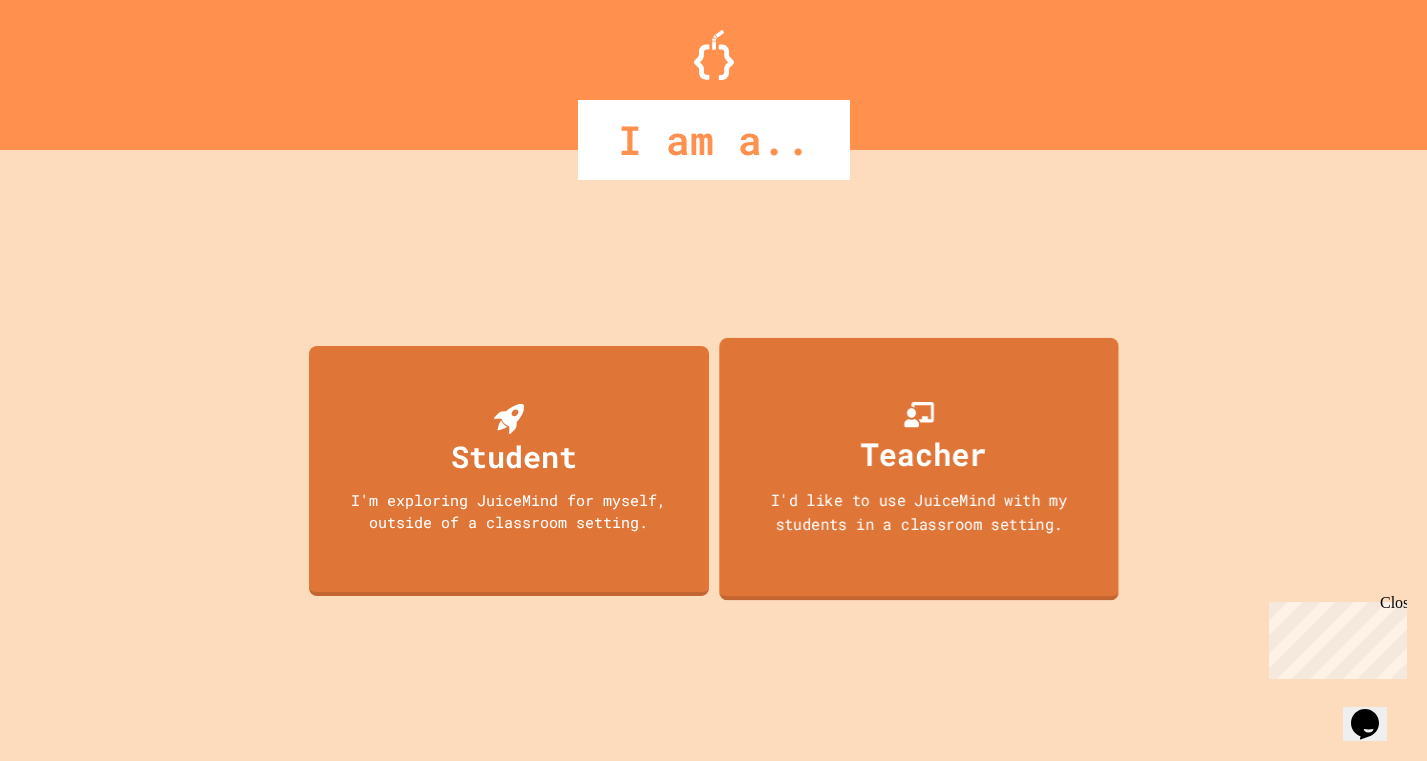 click 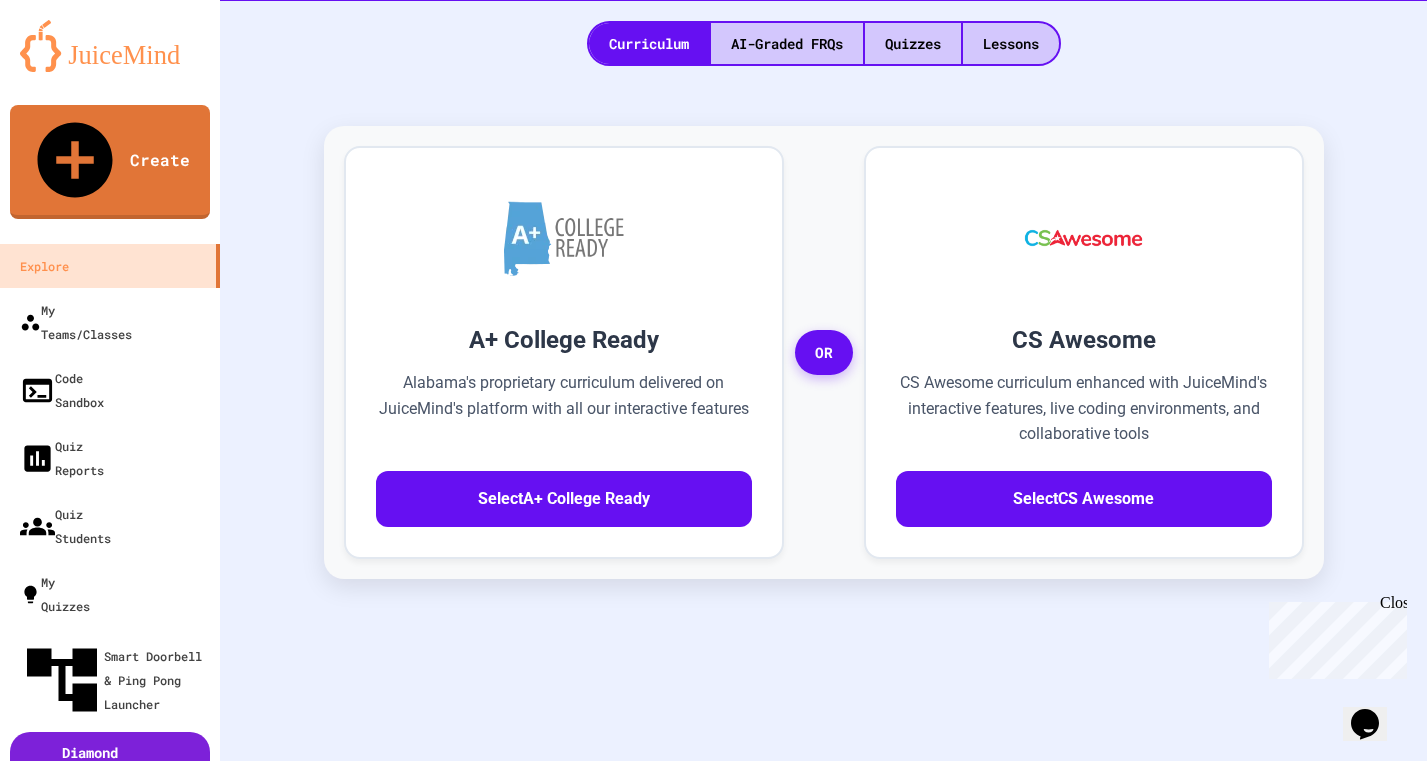 scroll, scrollTop: 486, scrollLeft: 0, axis: vertical 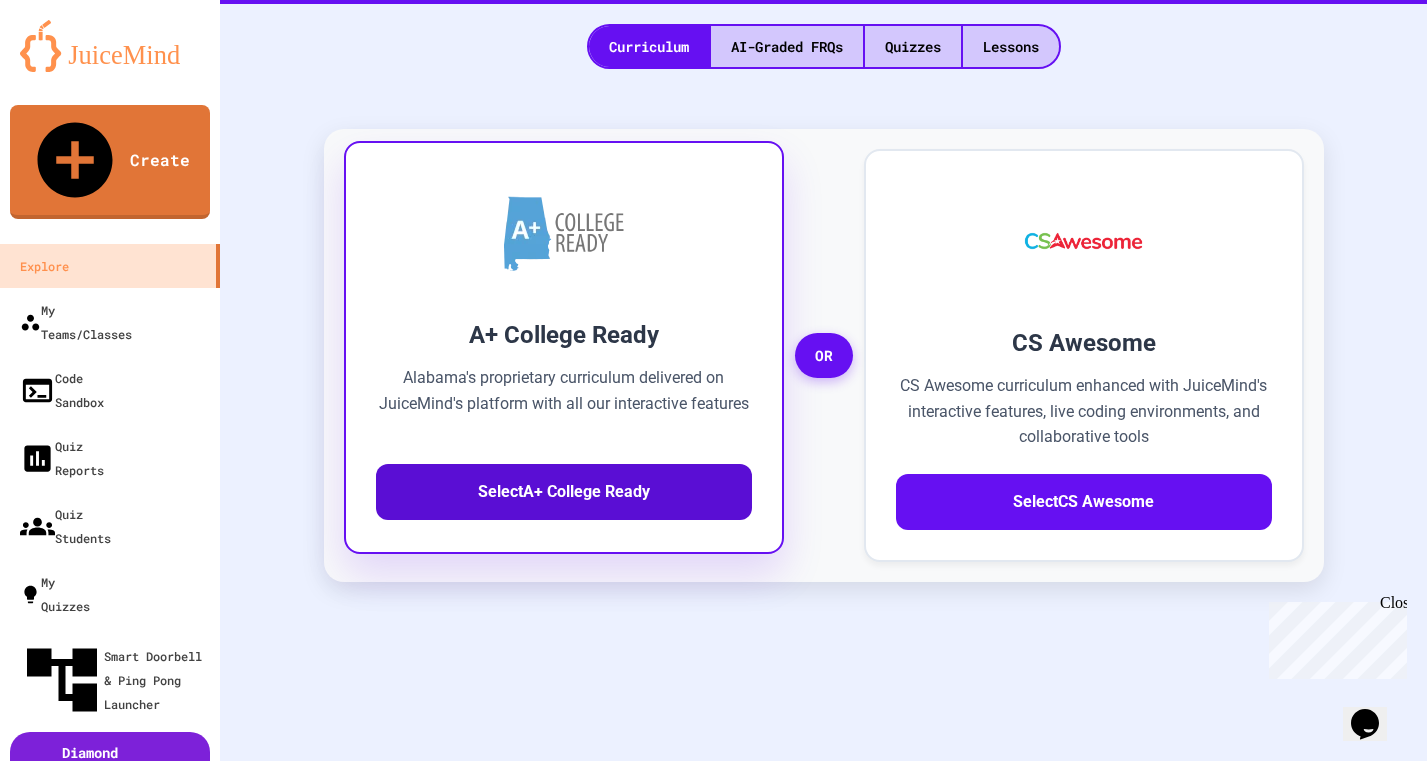 click on "Select  A+ College Ready" at bounding box center (564, 492) 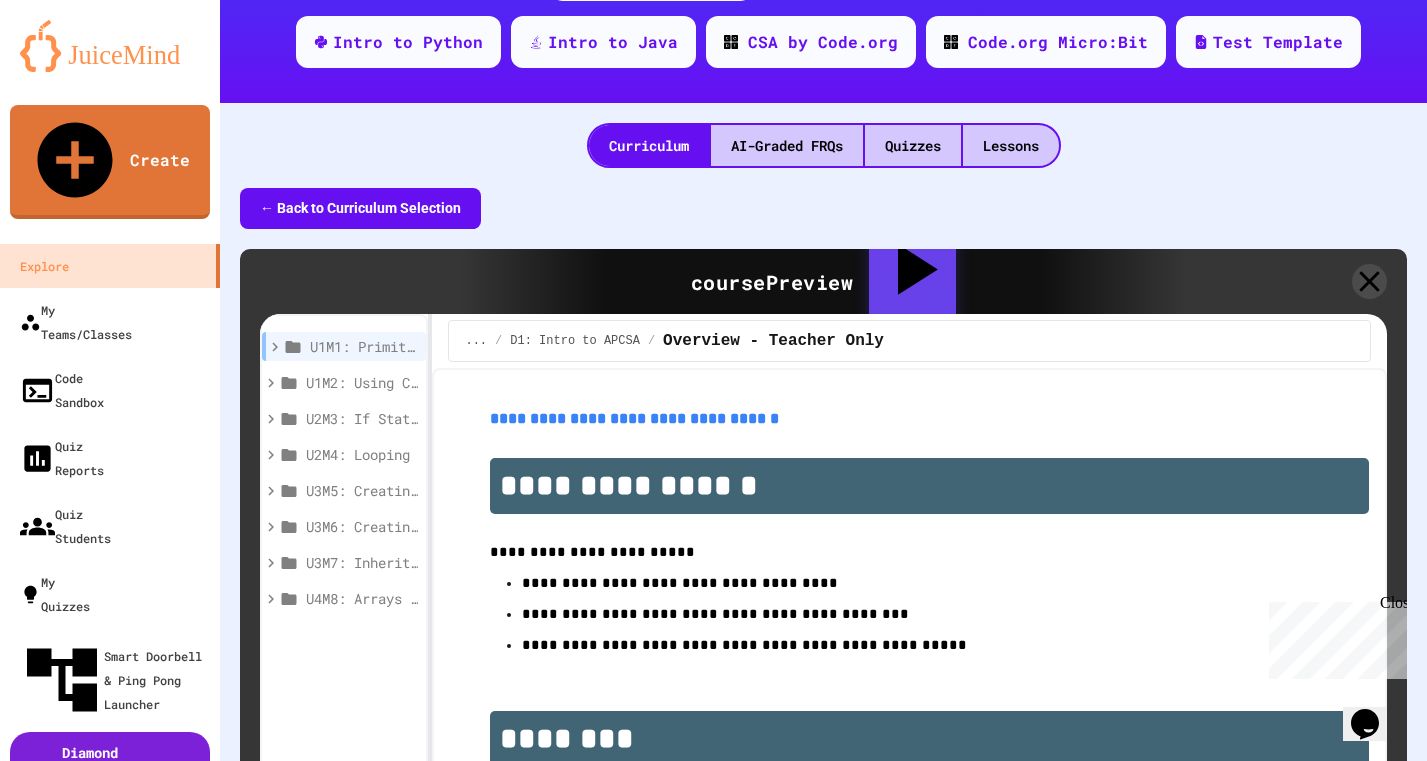 scroll, scrollTop: 364, scrollLeft: 0, axis: vertical 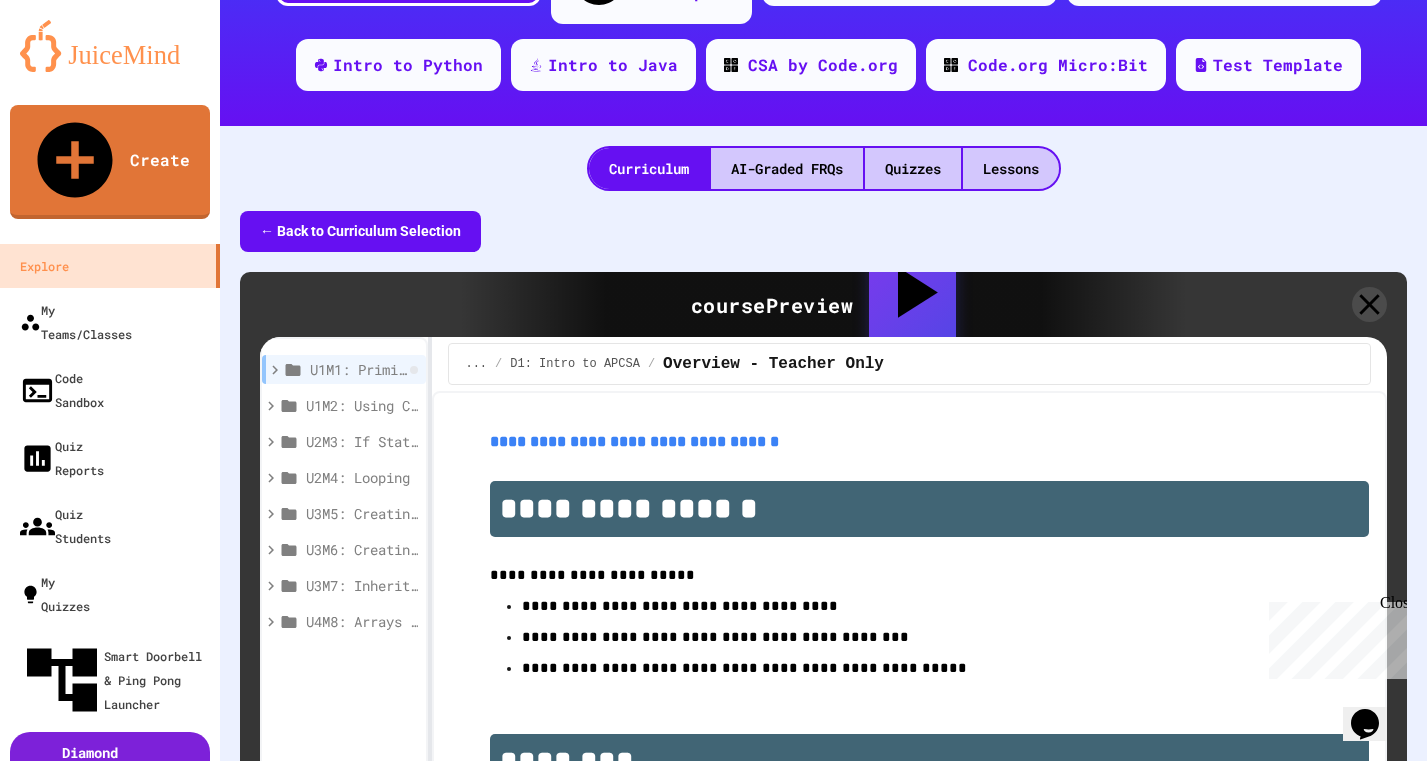 click 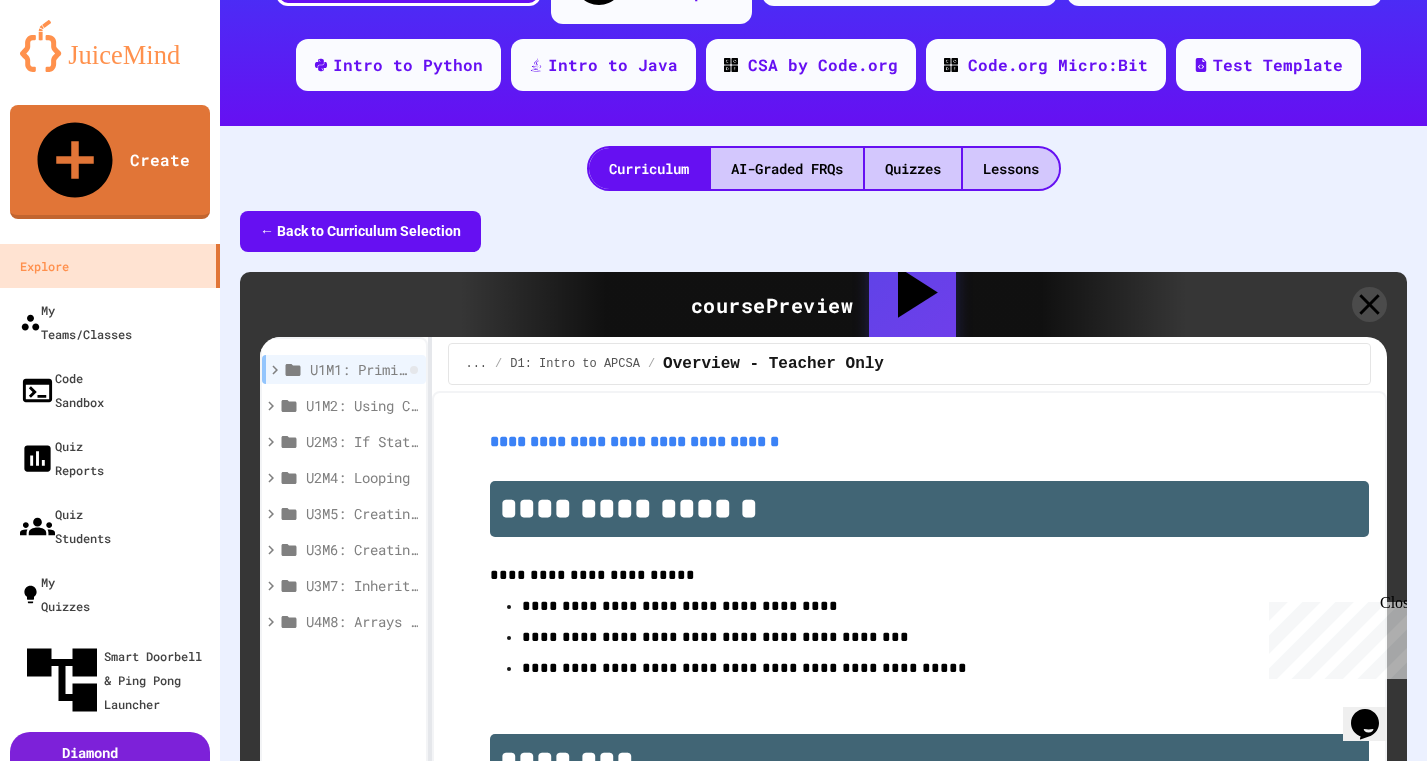 click 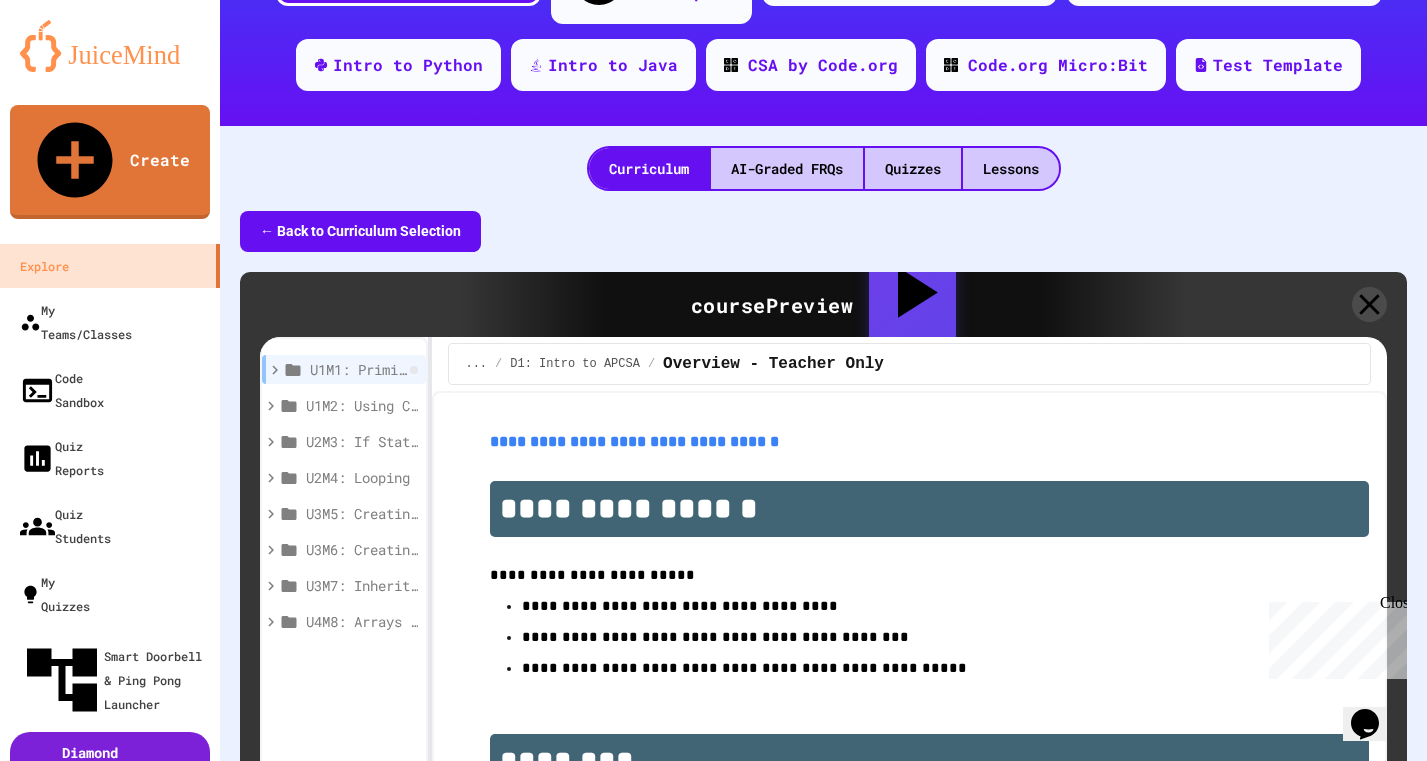 click 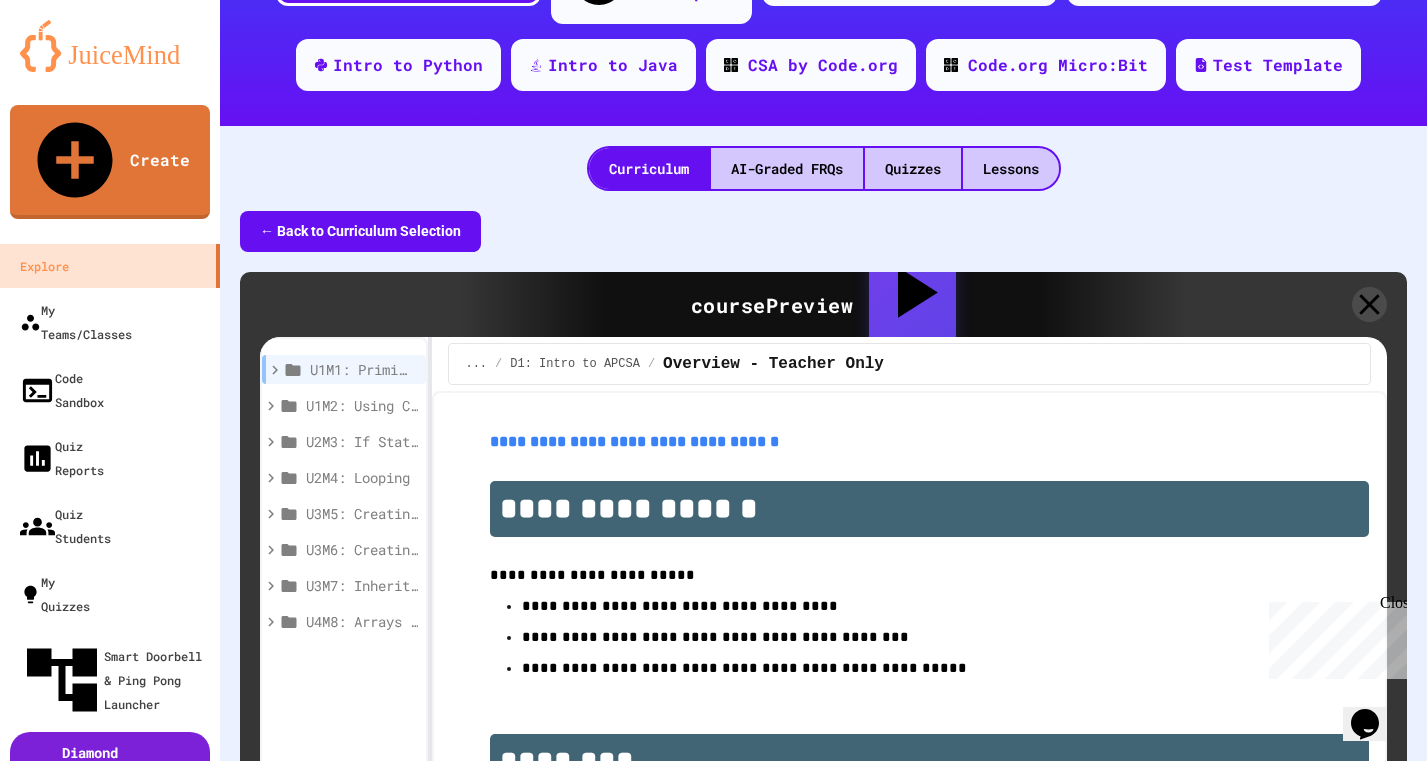 click on "U1M1: Primitives, Variables, Basic I/O" at bounding box center (360, 369) 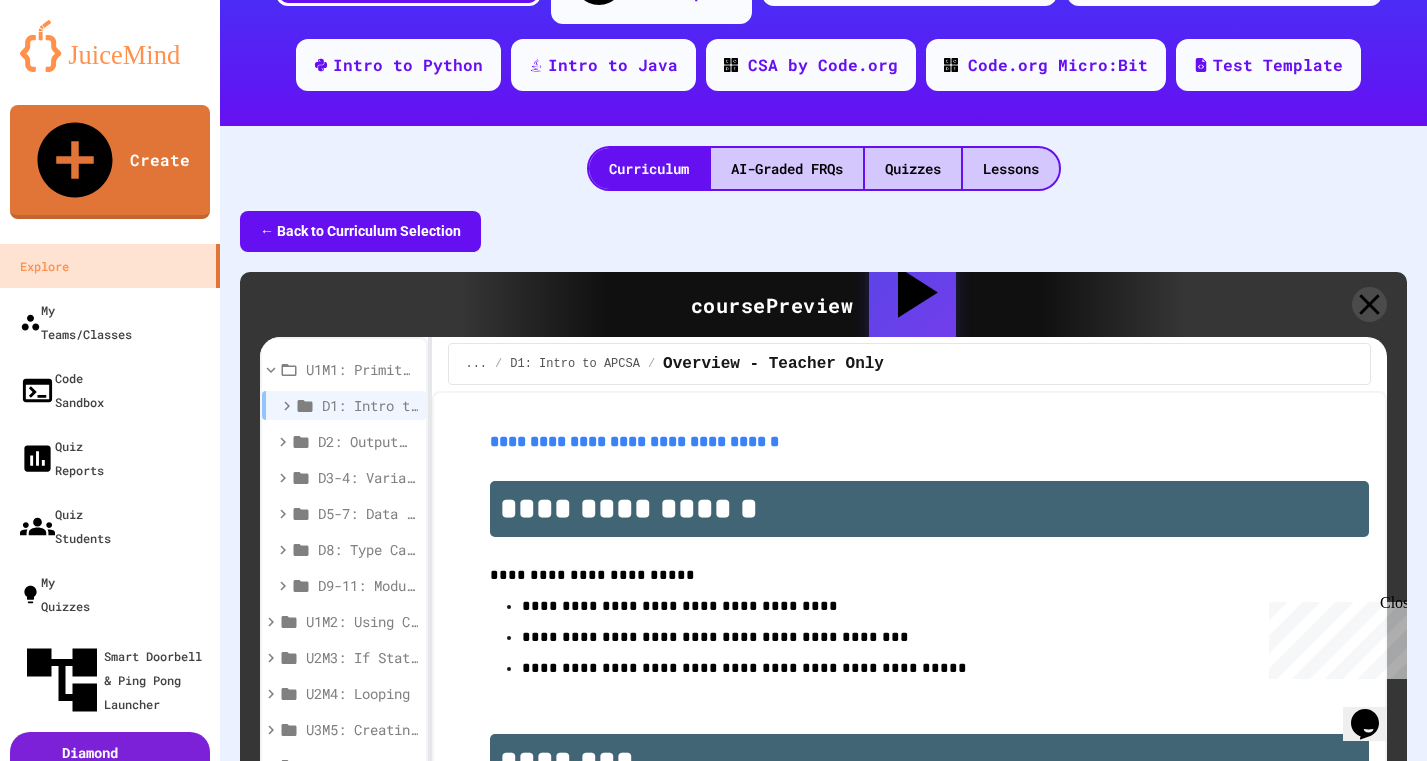 click on "D2: Output and Compiling Code" at bounding box center [364, 441] 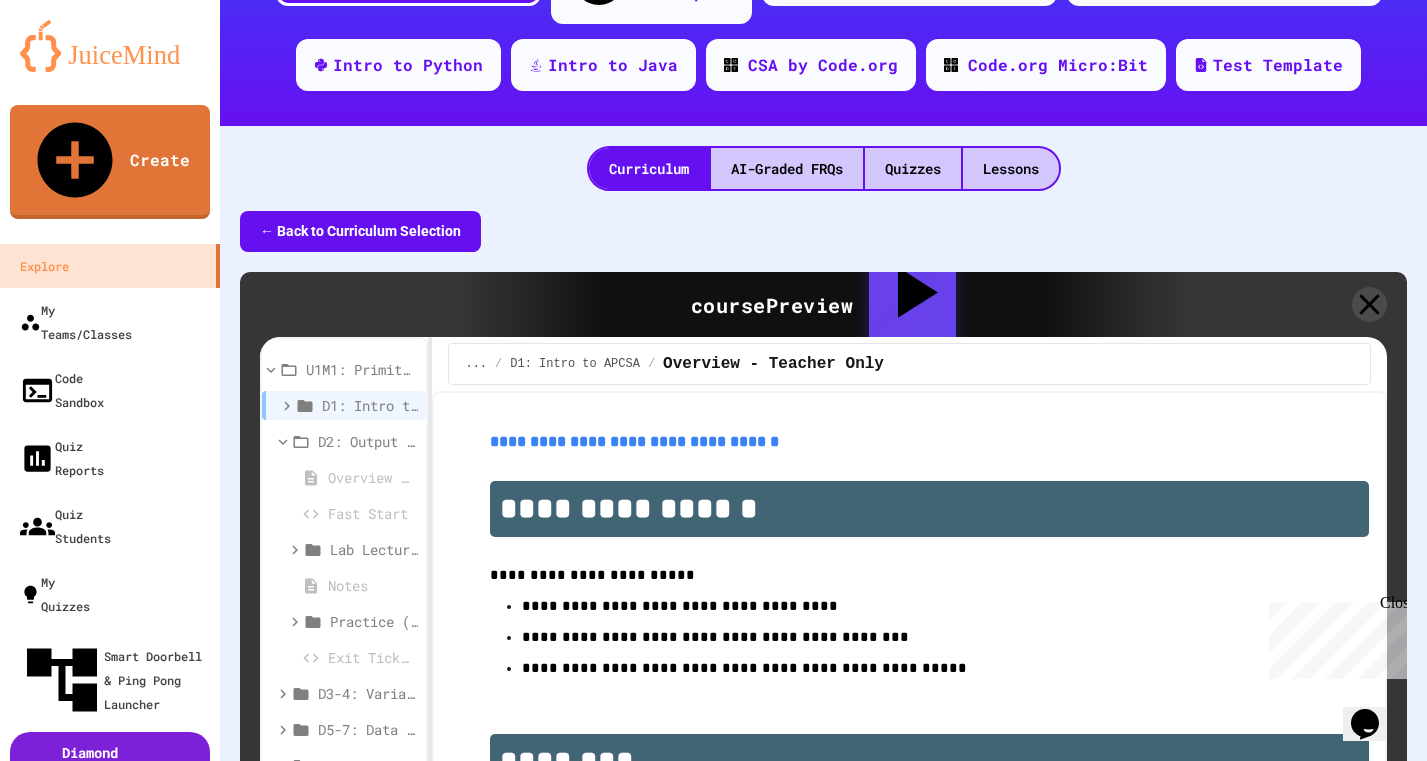 click on "D2: Output and Compiling Code" at bounding box center (368, 441) 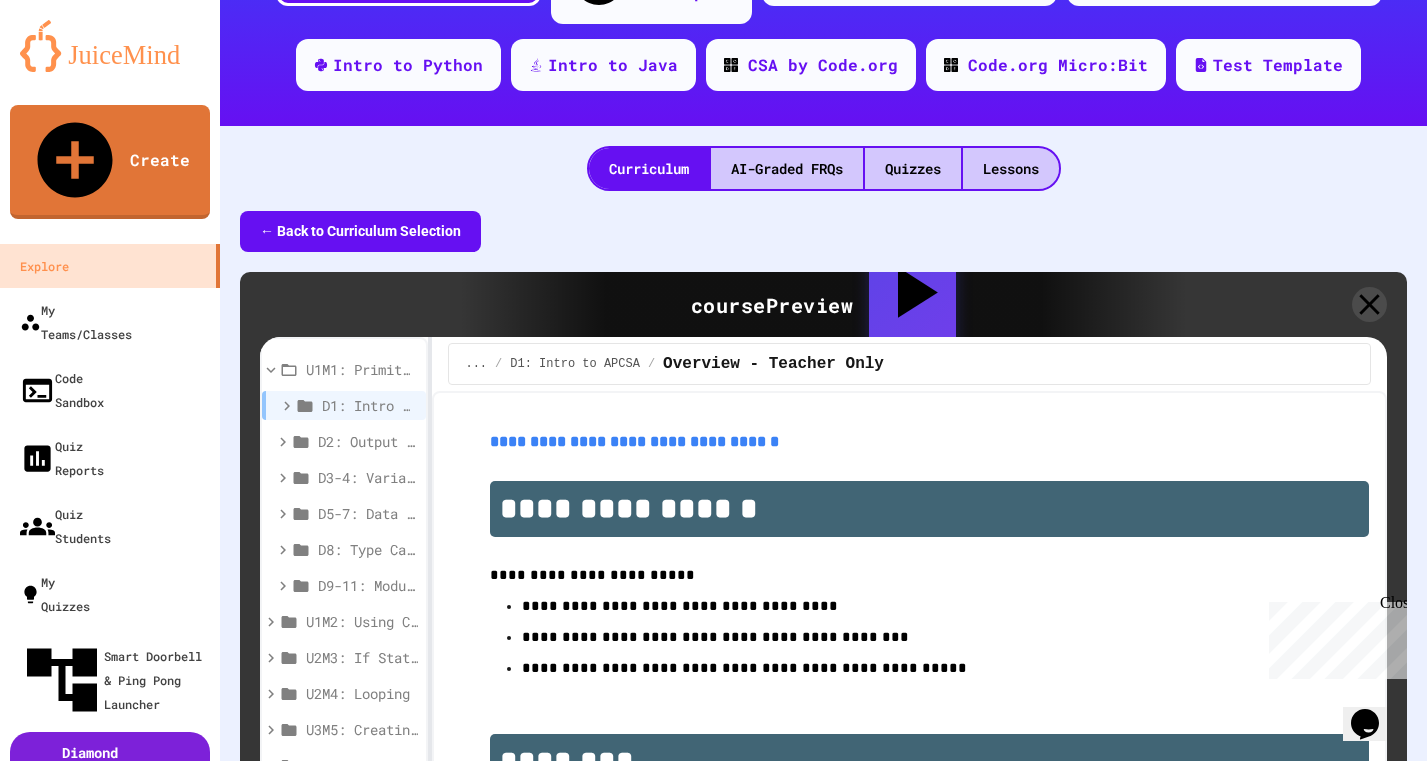 click 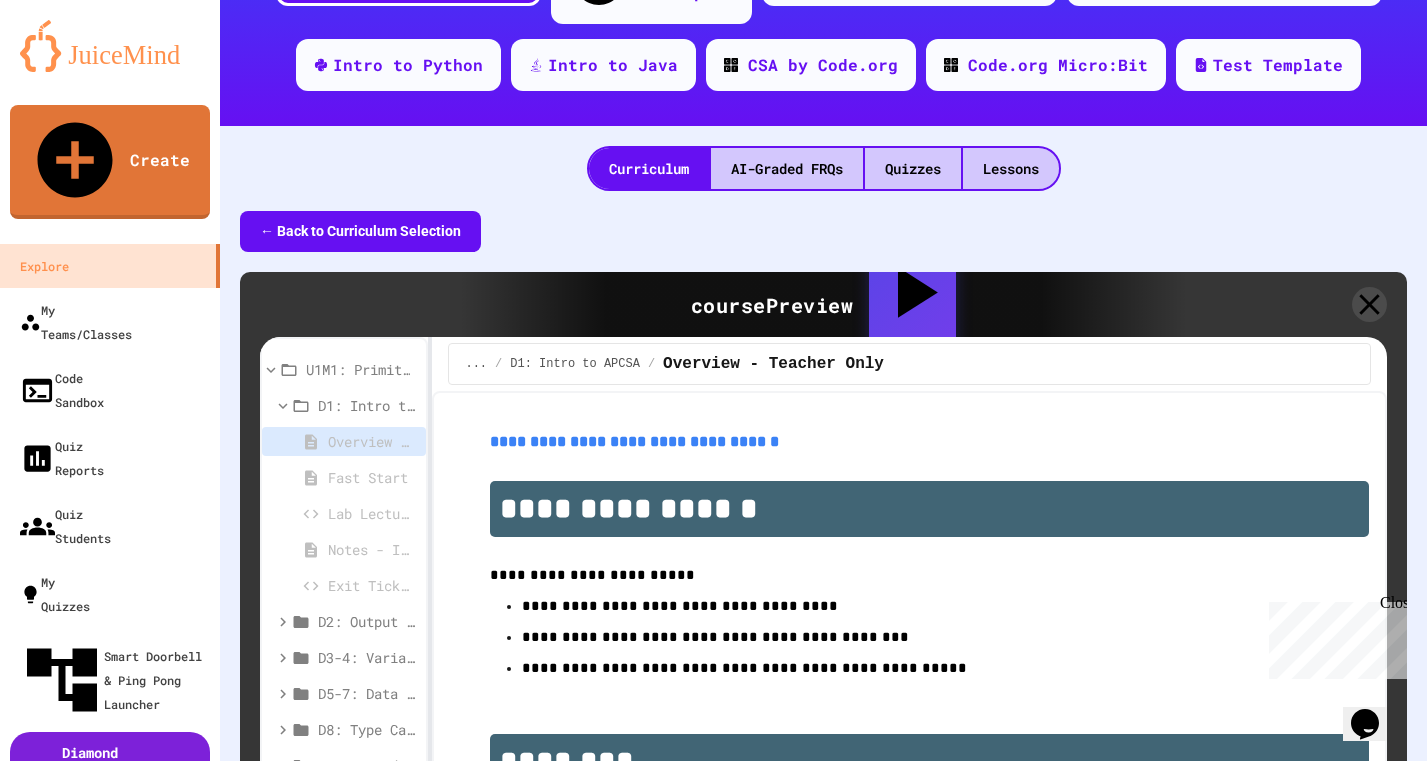 click on "**********" at bounding box center [634, 441] 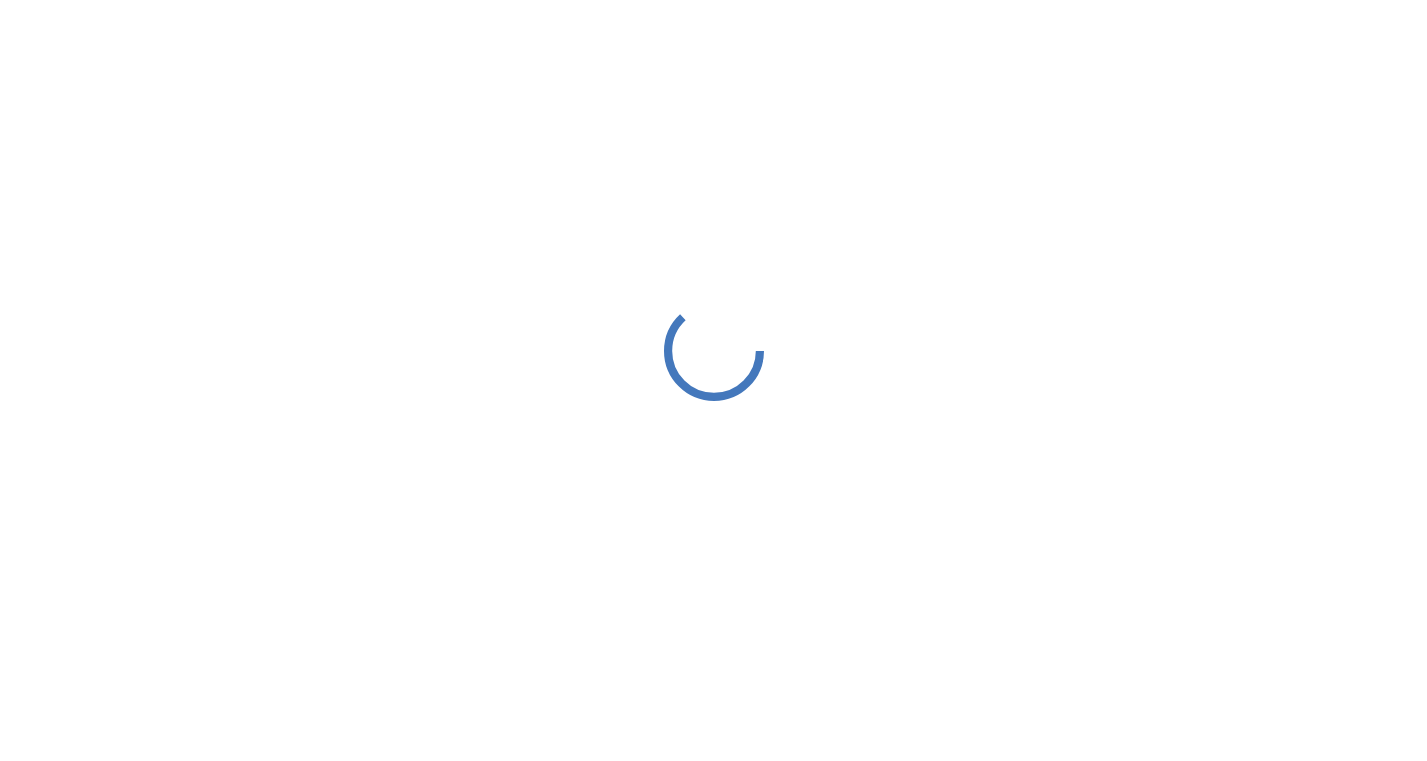 scroll, scrollTop: 0, scrollLeft: 0, axis: both 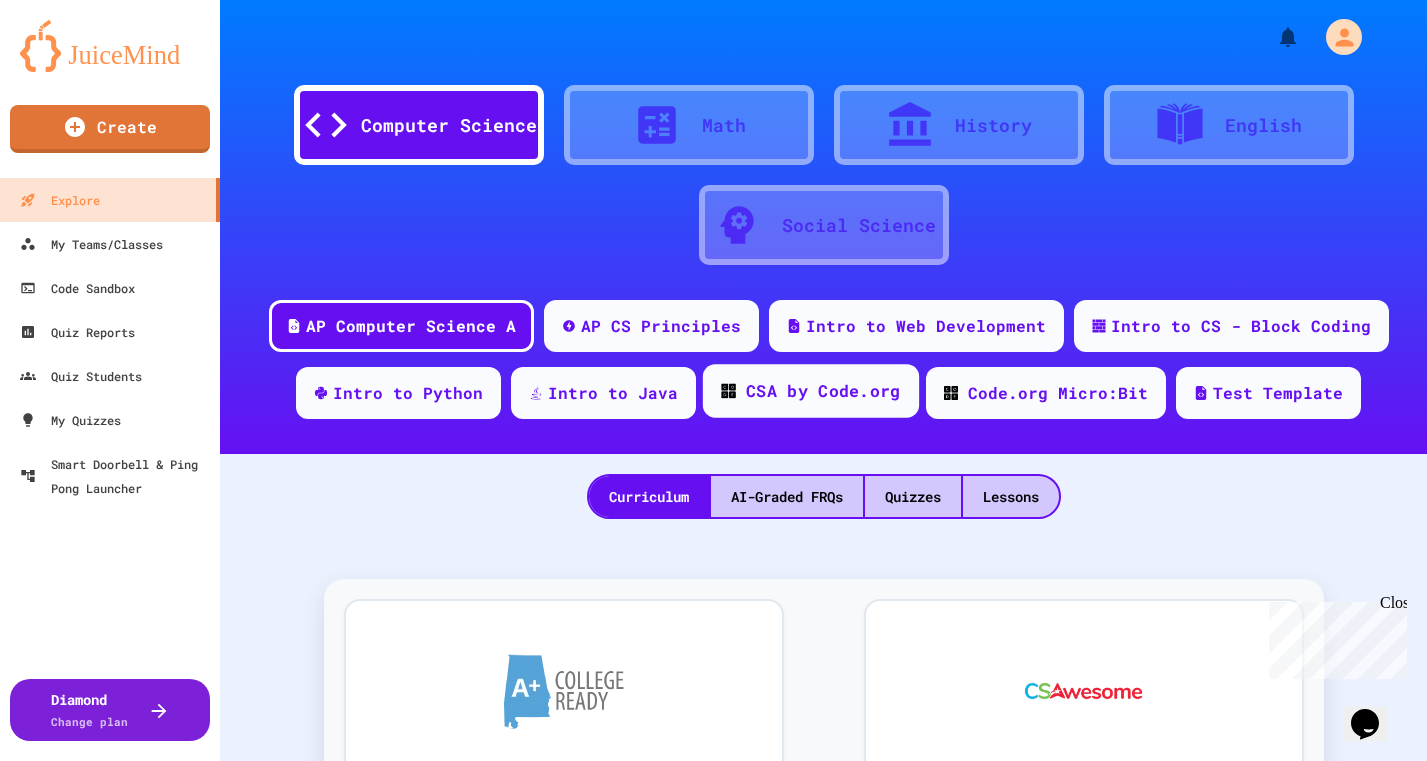 click on "CSA by Code.org" at bounding box center (823, 391) 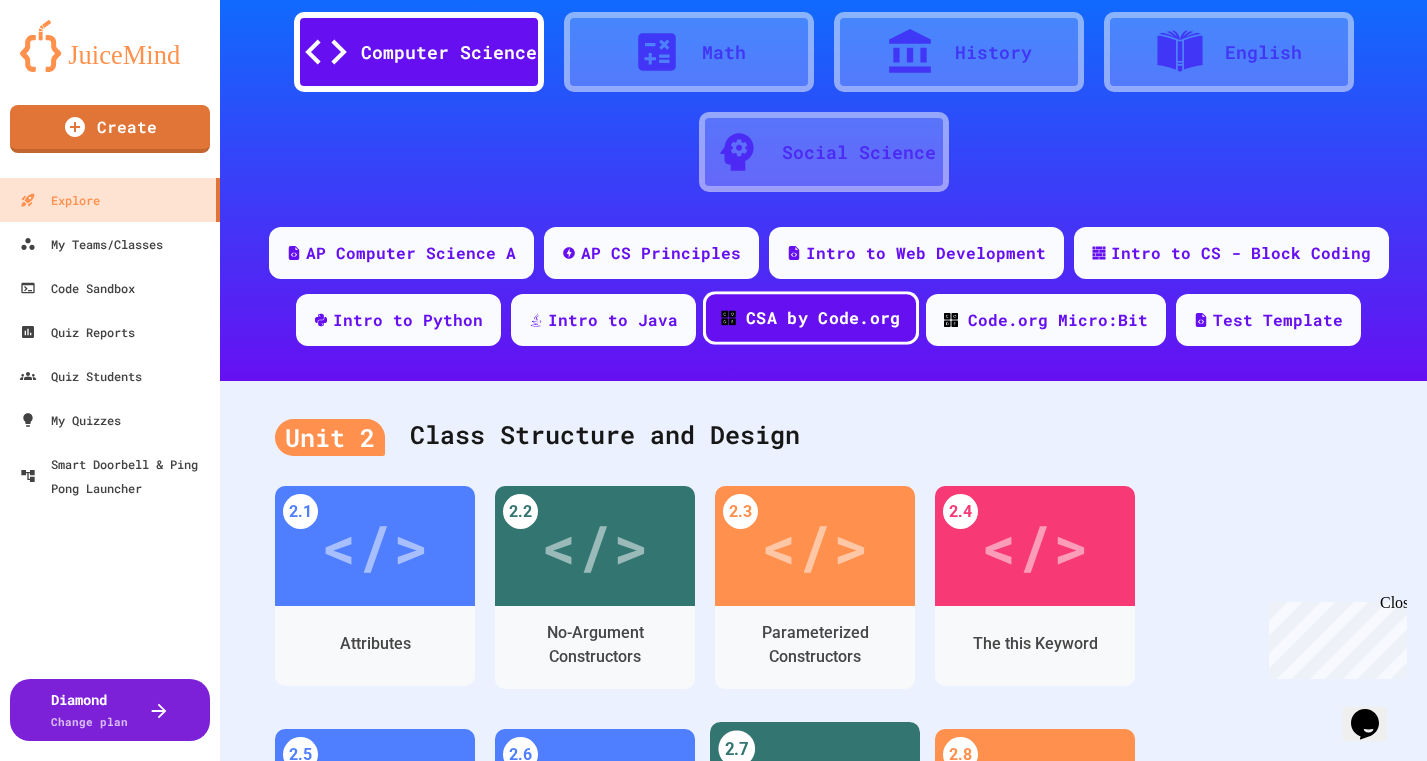 scroll, scrollTop: 0, scrollLeft: 0, axis: both 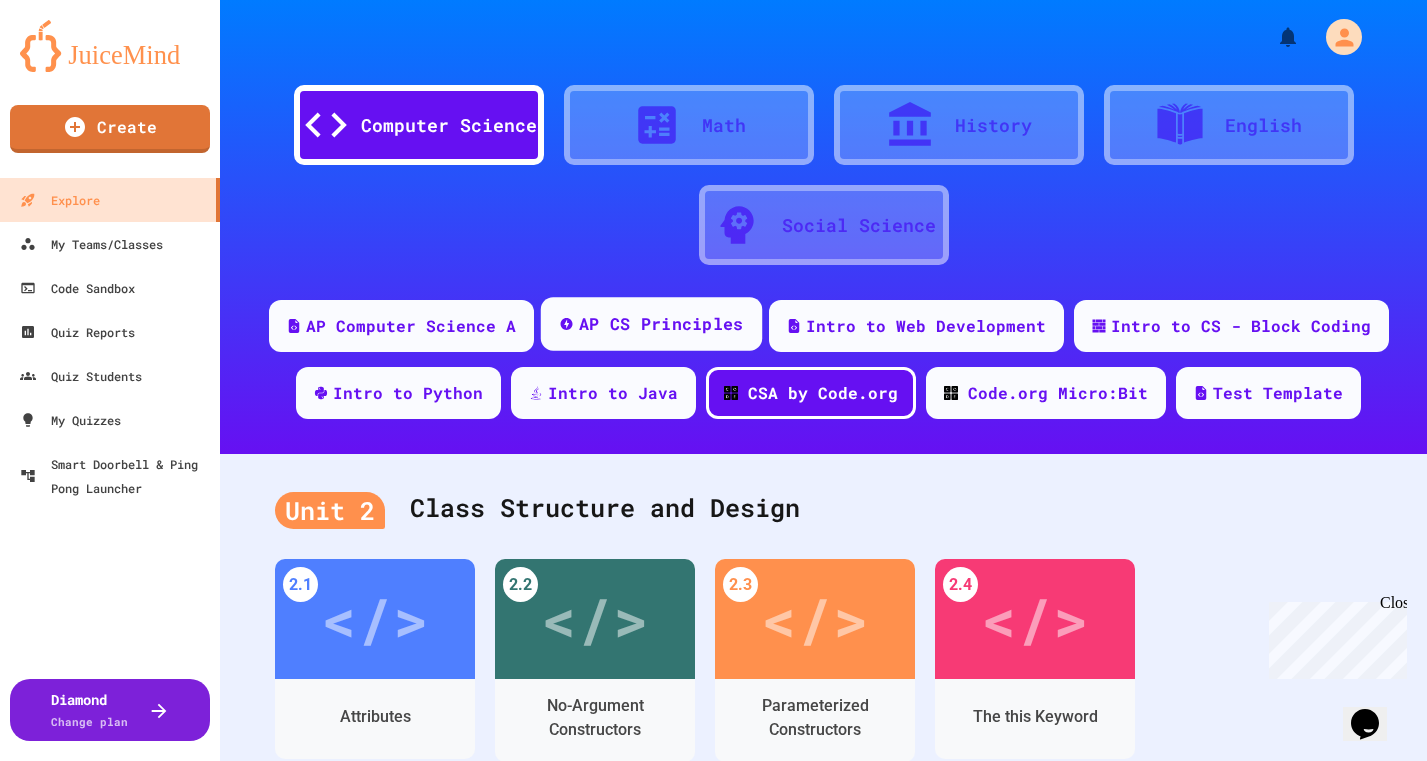 click on "AP CS Principles" at bounding box center (660, 324) 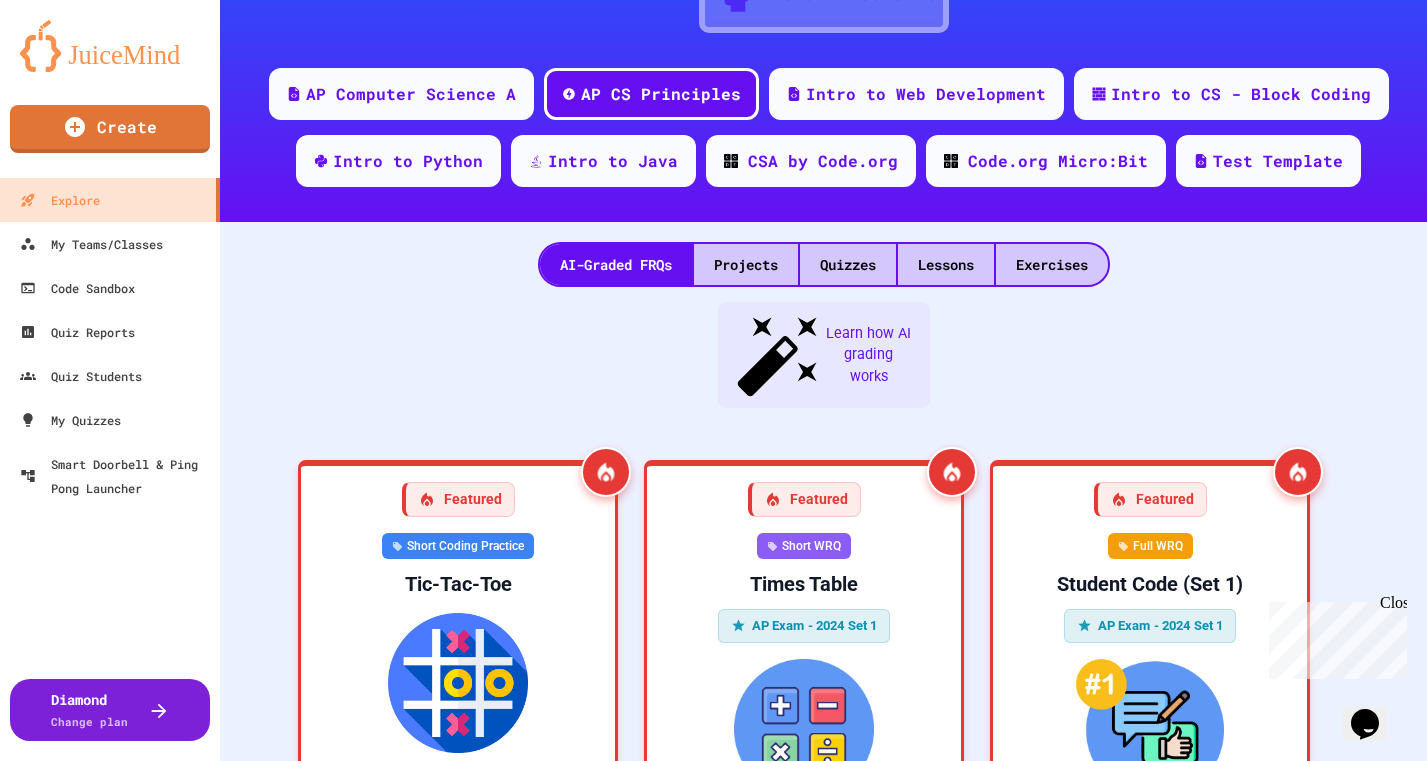 scroll, scrollTop: 231, scrollLeft: 0, axis: vertical 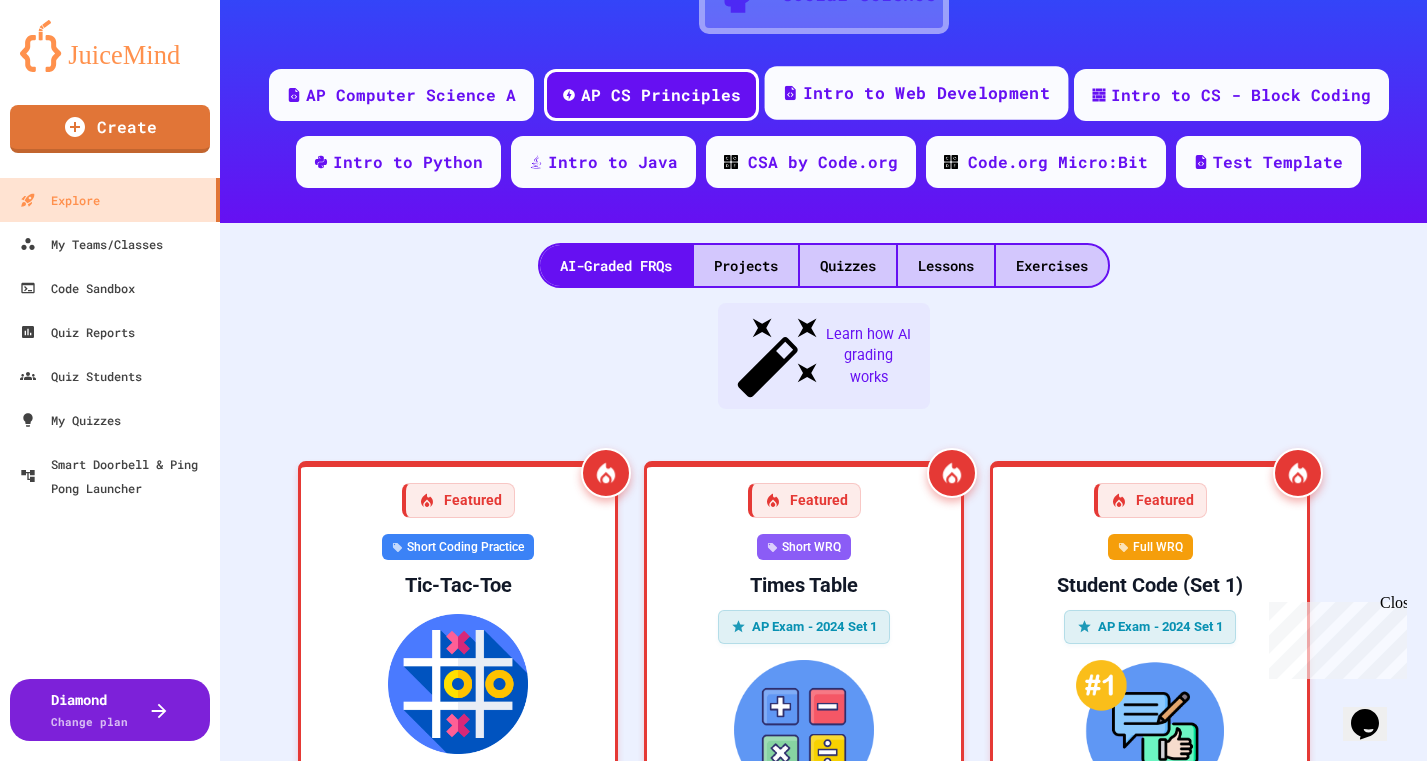 click on "Intro to Web Development" at bounding box center (925, 93) 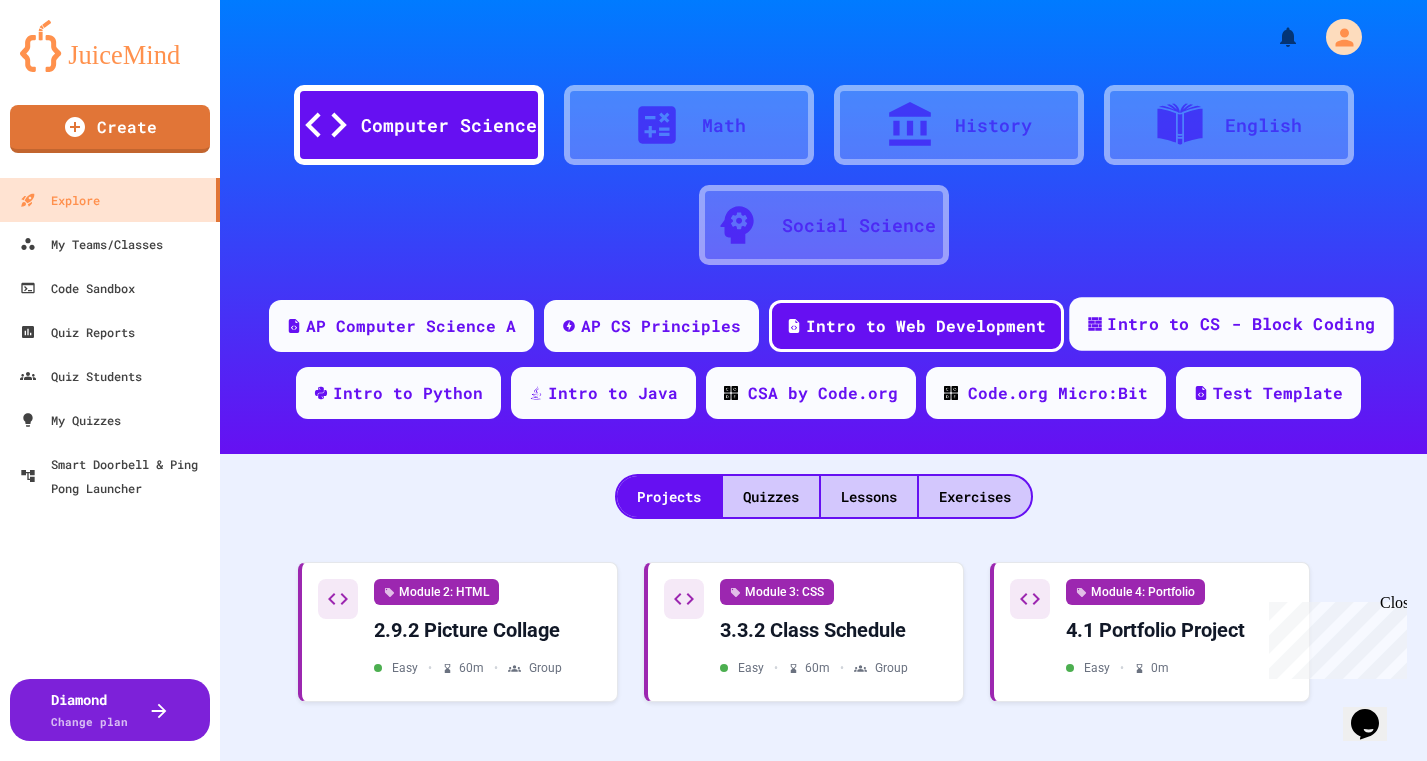 click on "Intro to CS - Block Coding" at bounding box center (1241, 324) 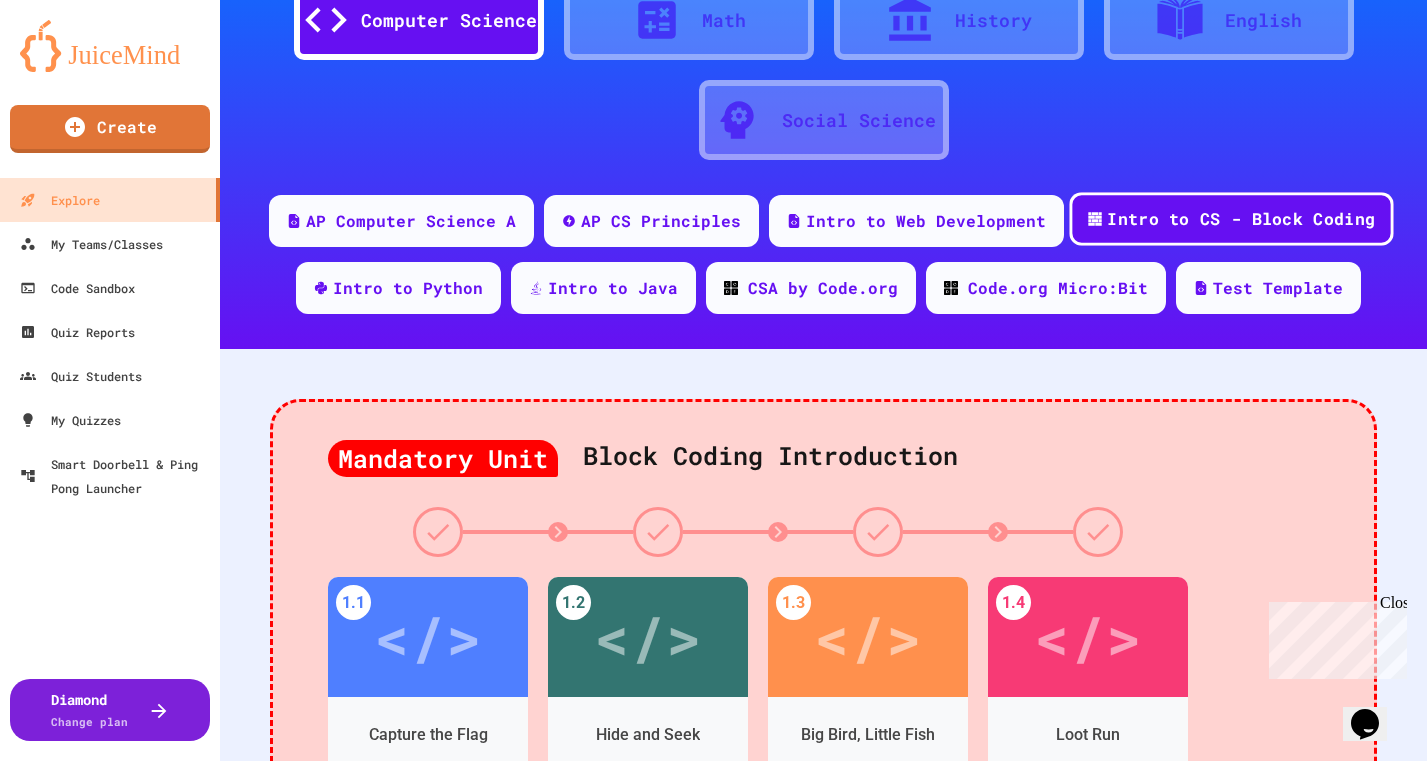 scroll, scrollTop: 92, scrollLeft: 0, axis: vertical 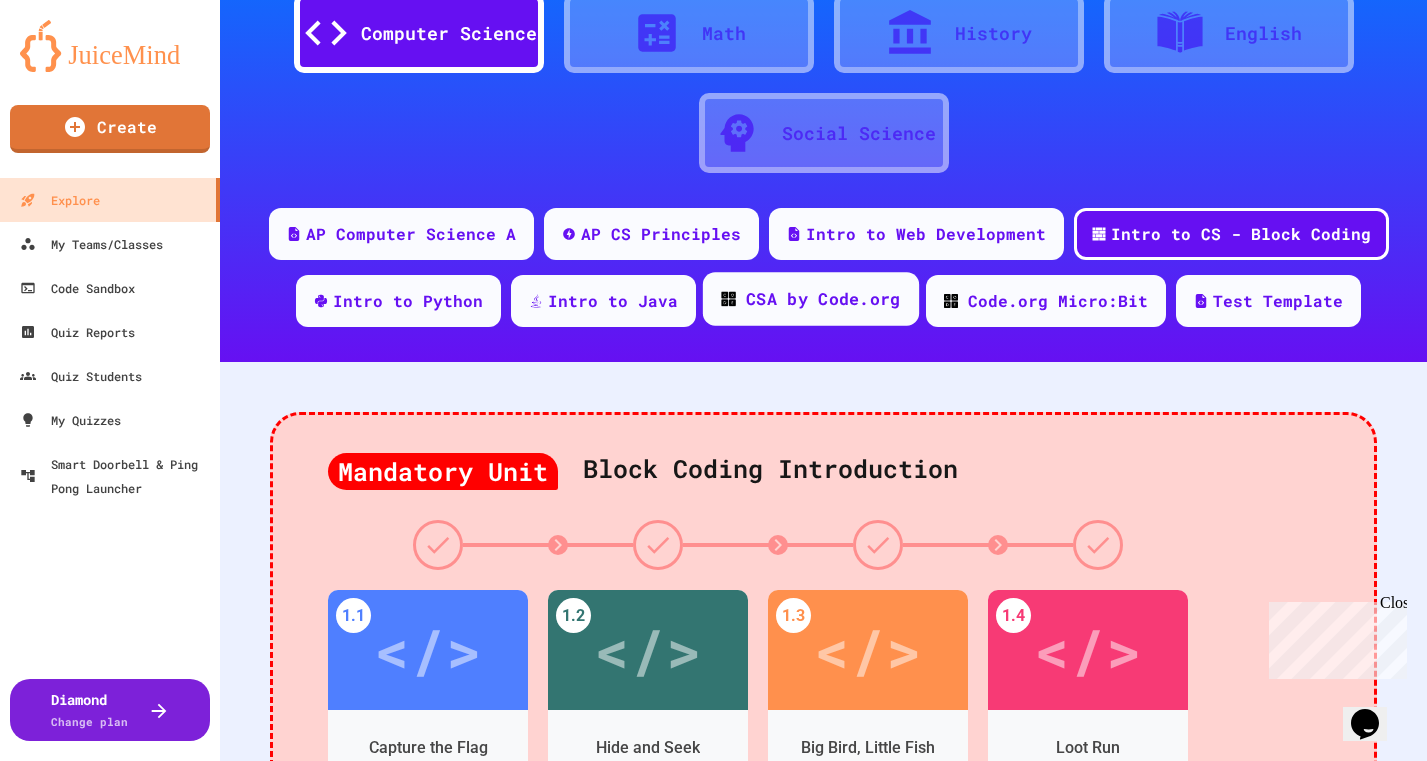 click on "CSA by Code.org" at bounding box center (811, 299) 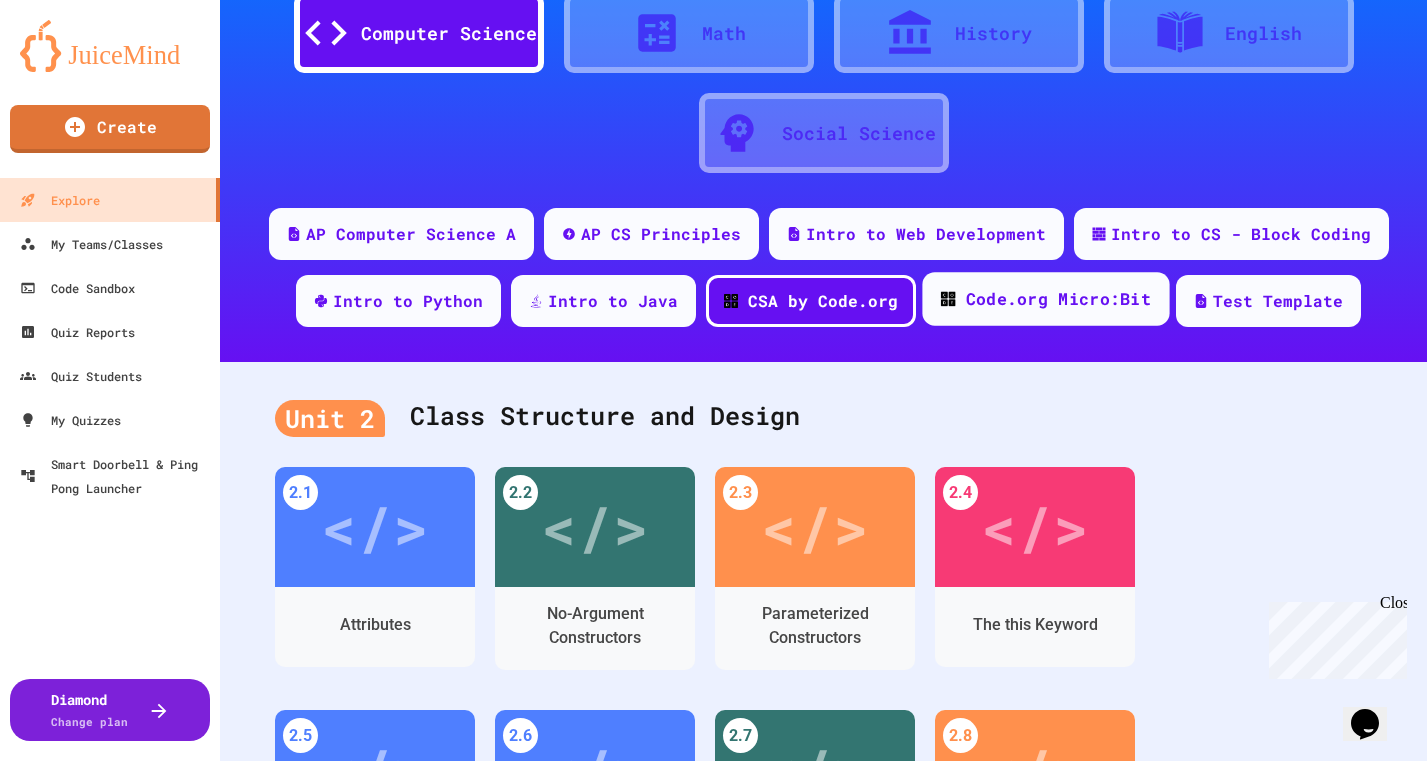 click on "Code.org Micro:Bit" at bounding box center (1058, 299) 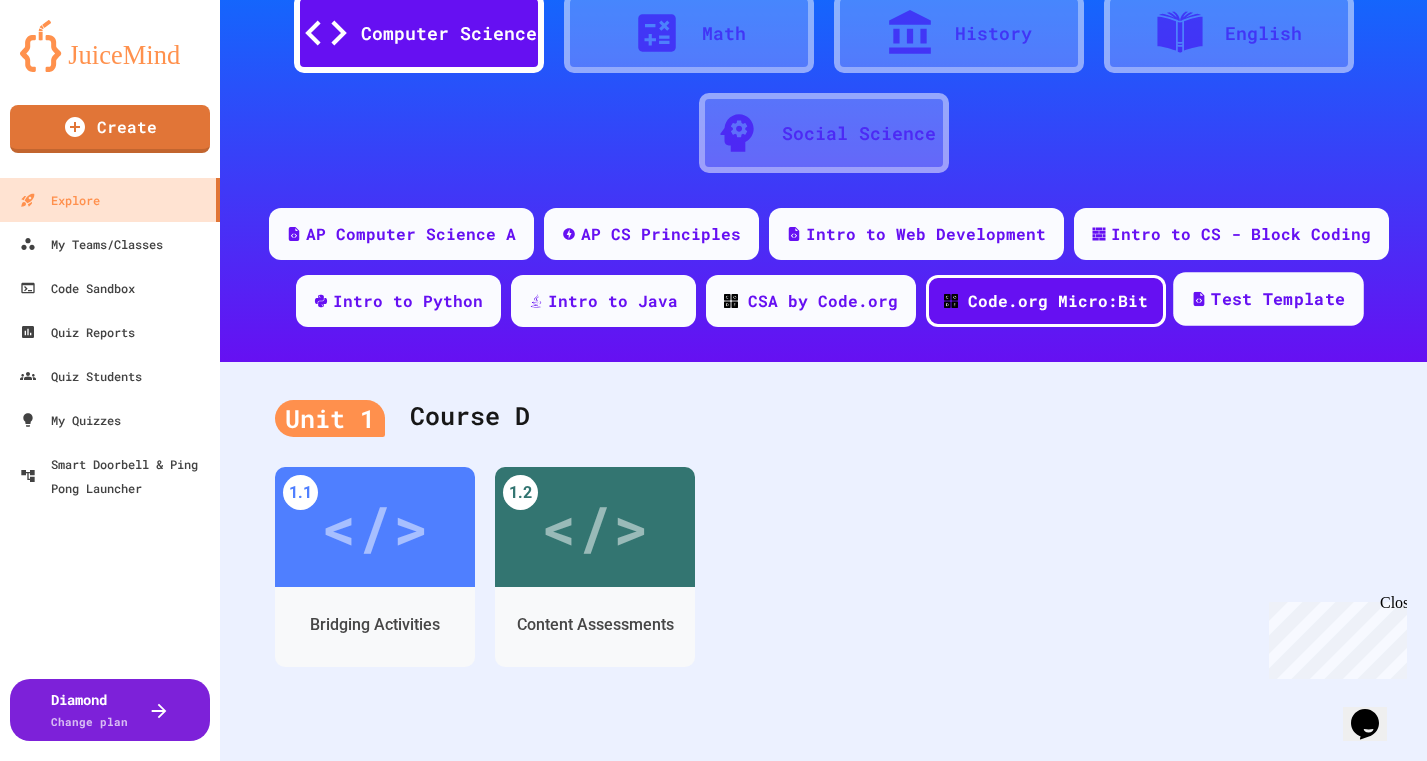 click on "Test Template" at bounding box center (1278, 299) 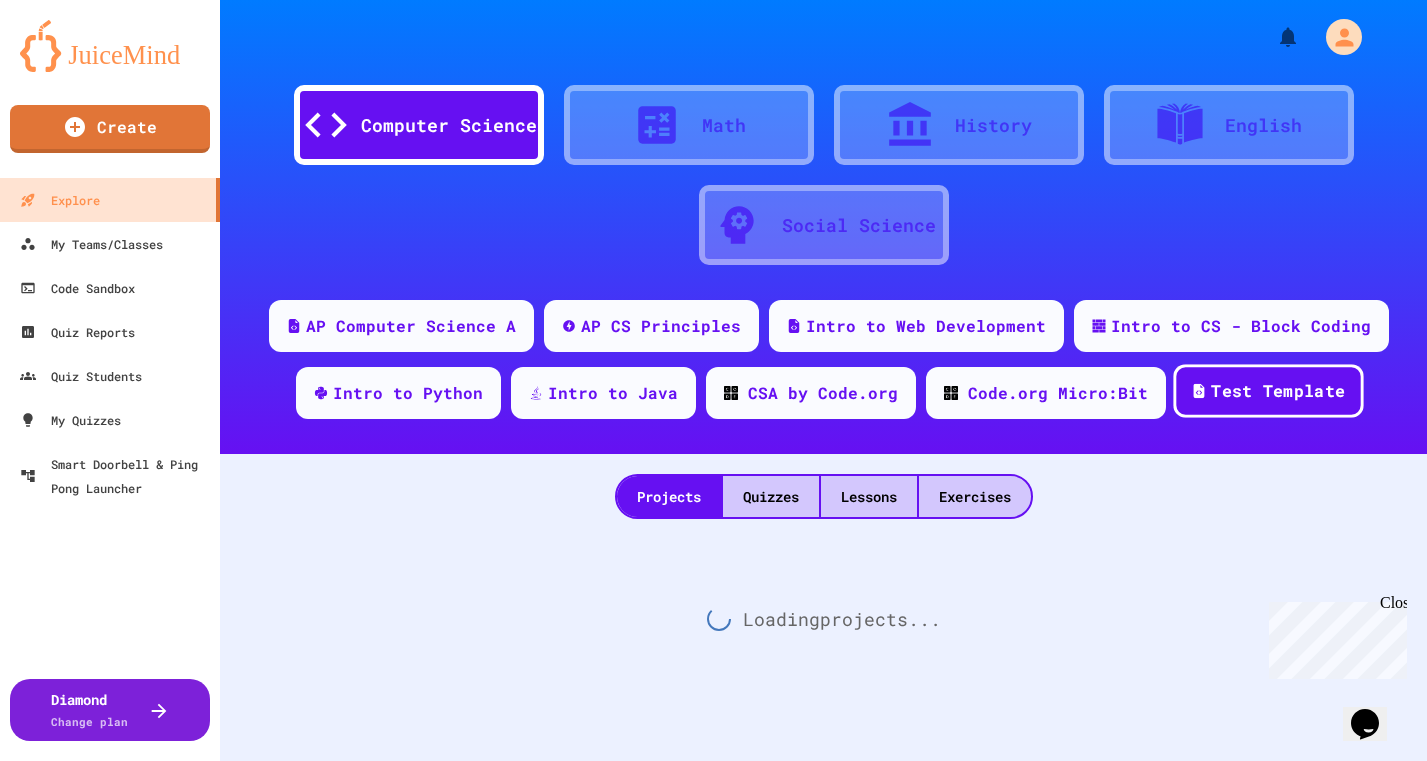 scroll, scrollTop: 0, scrollLeft: 0, axis: both 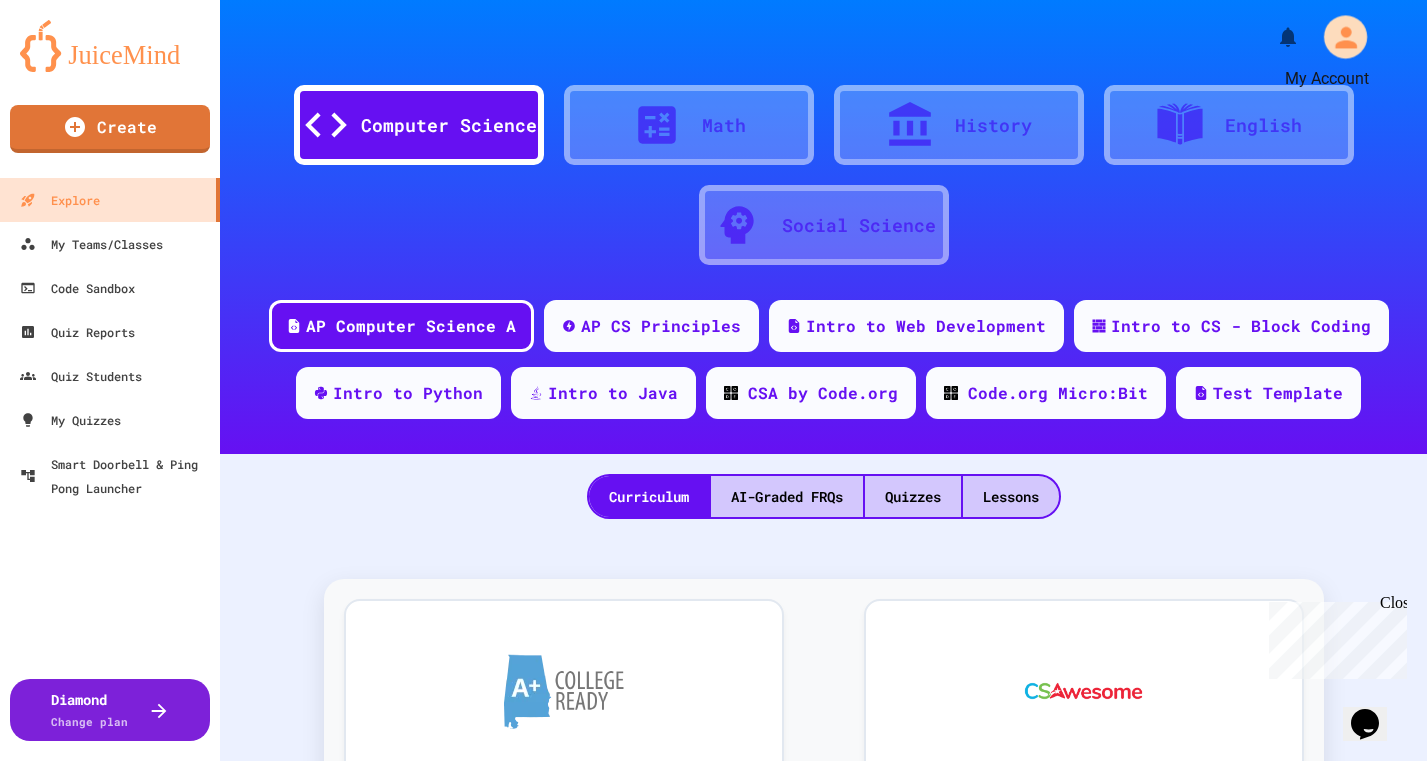click 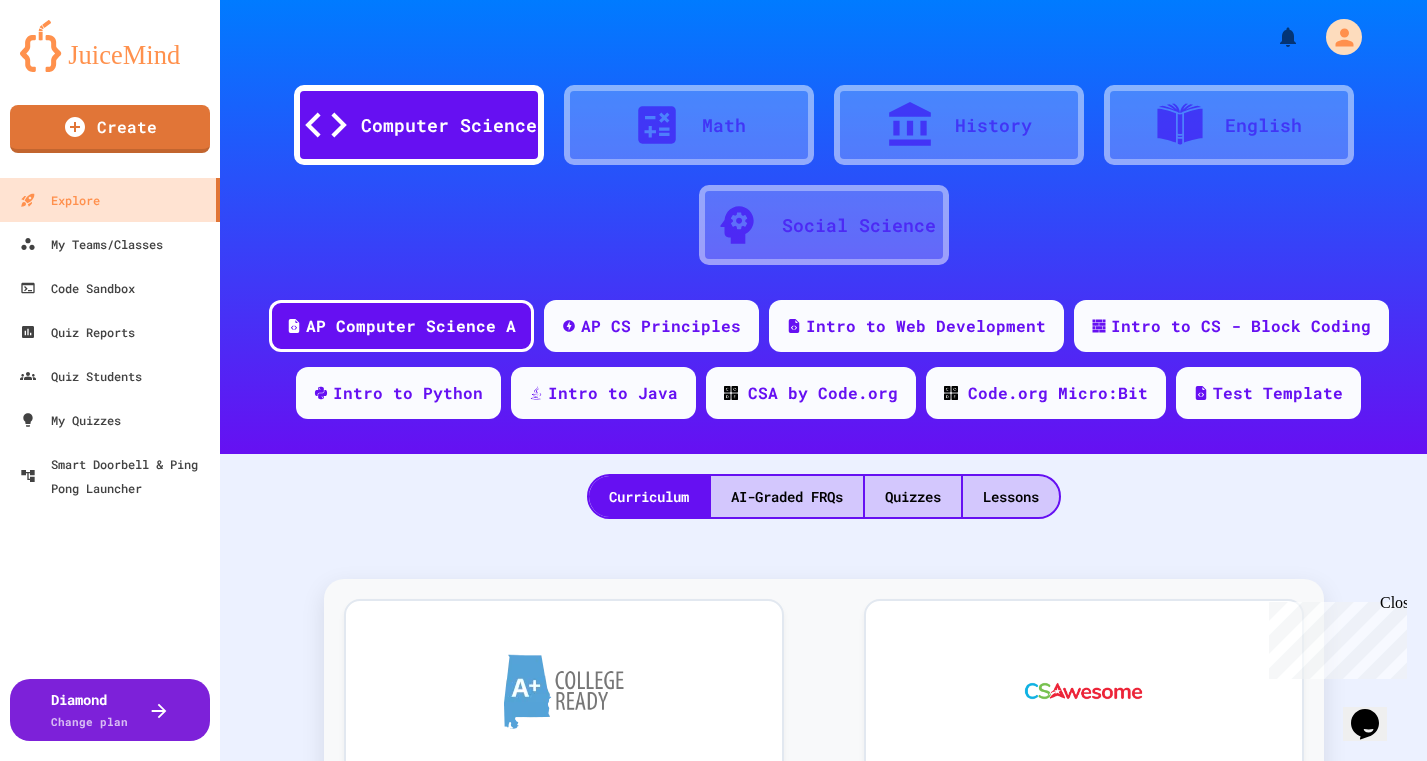 click at bounding box center [713, 761] 